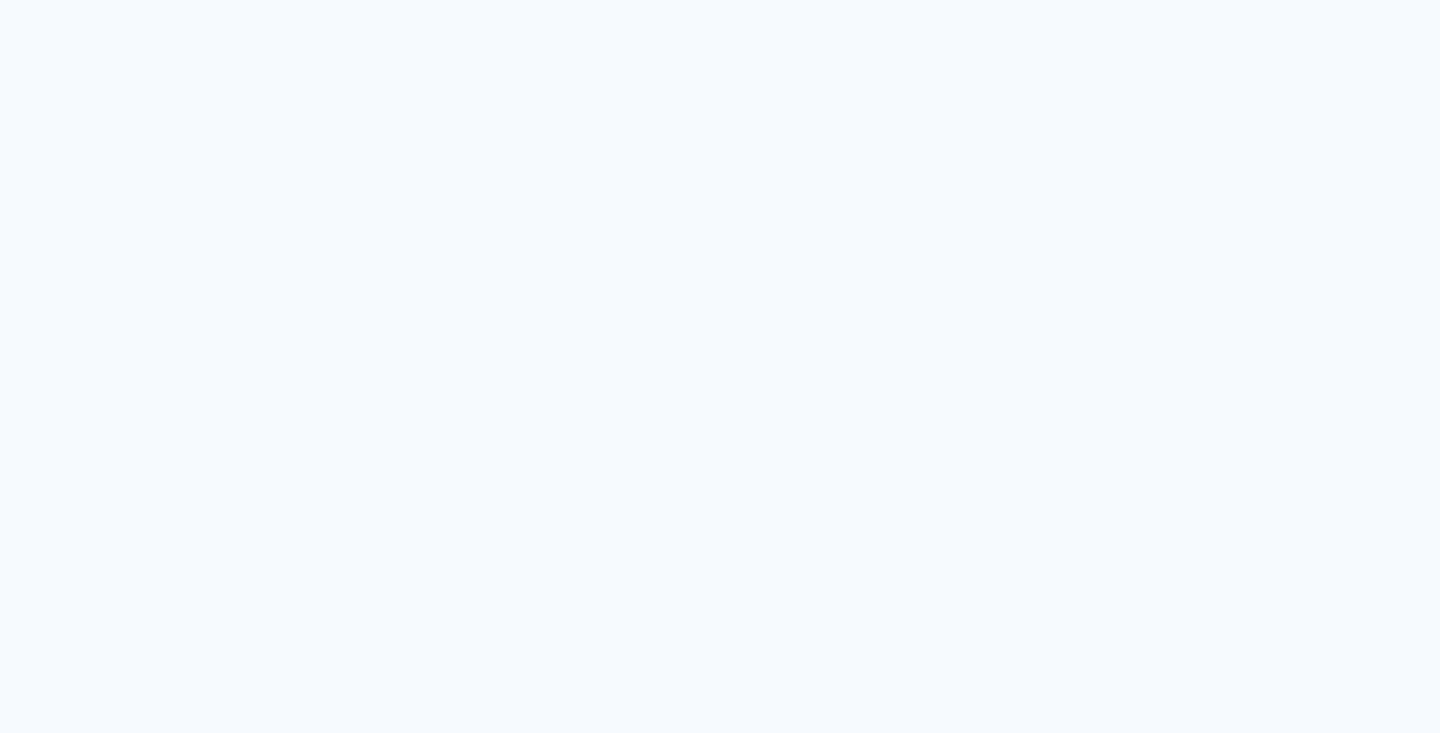 scroll, scrollTop: 0, scrollLeft: 0, axis: both 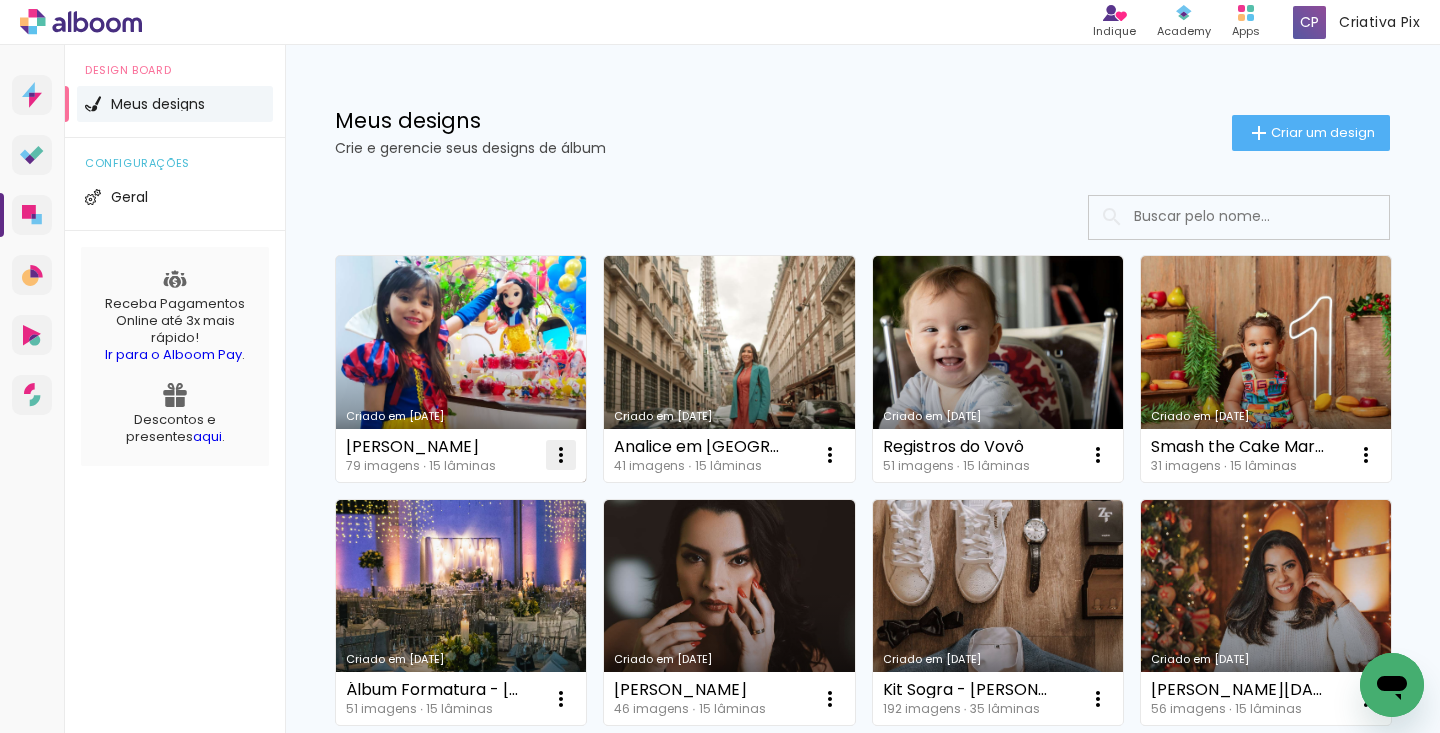 click at bounding box center (561, 455) 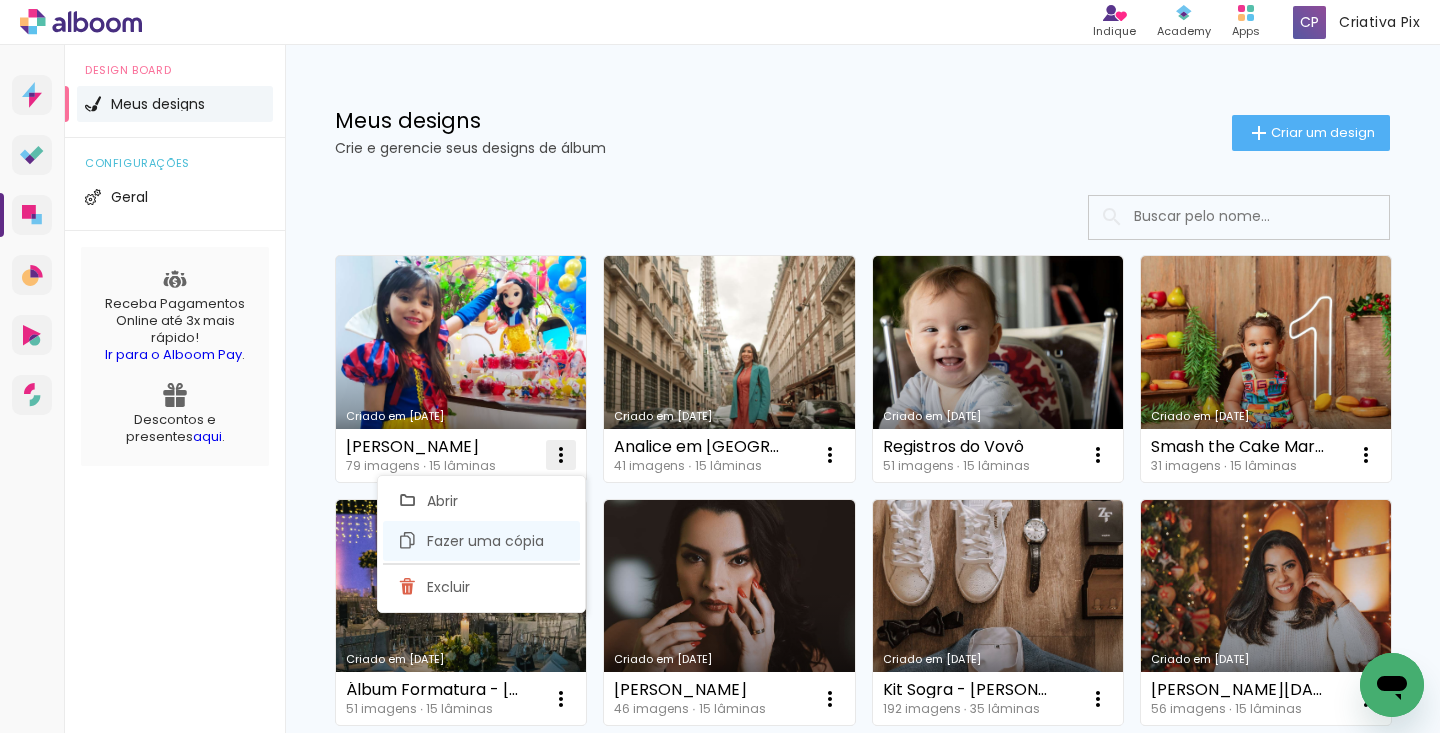 click on "Fazer uma cópia" 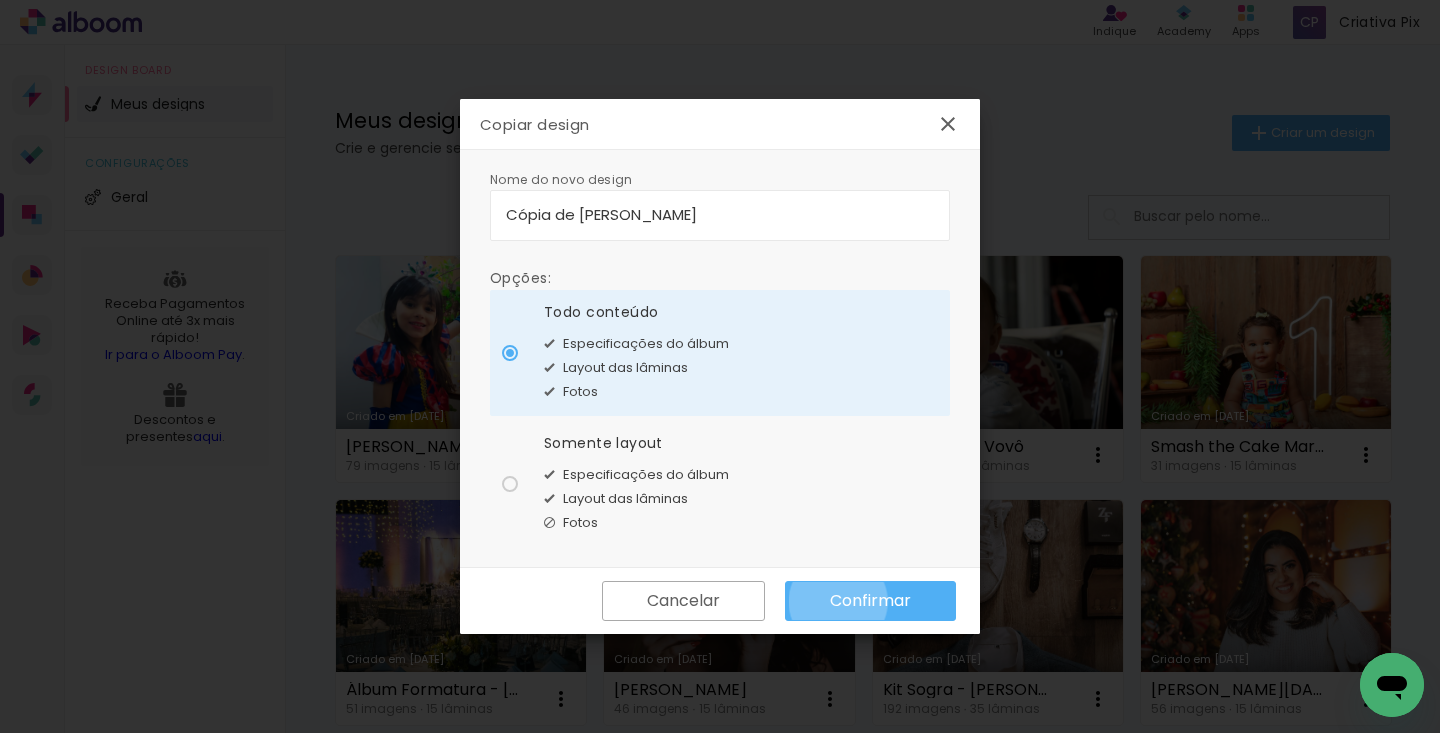 click on "Confirmar" at bounding box center (0, 0) 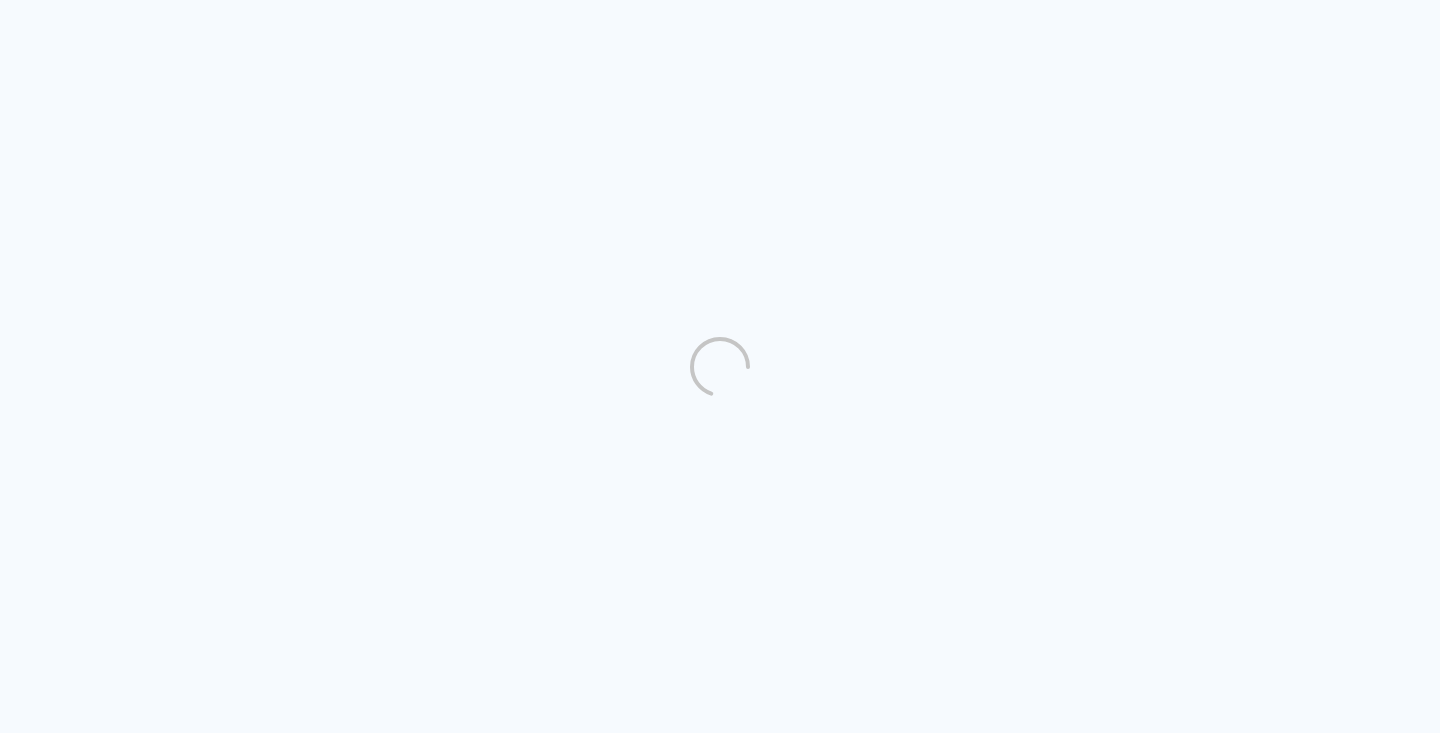 scroll, scrollTop: 0, scrollLeft: 0, axis: both 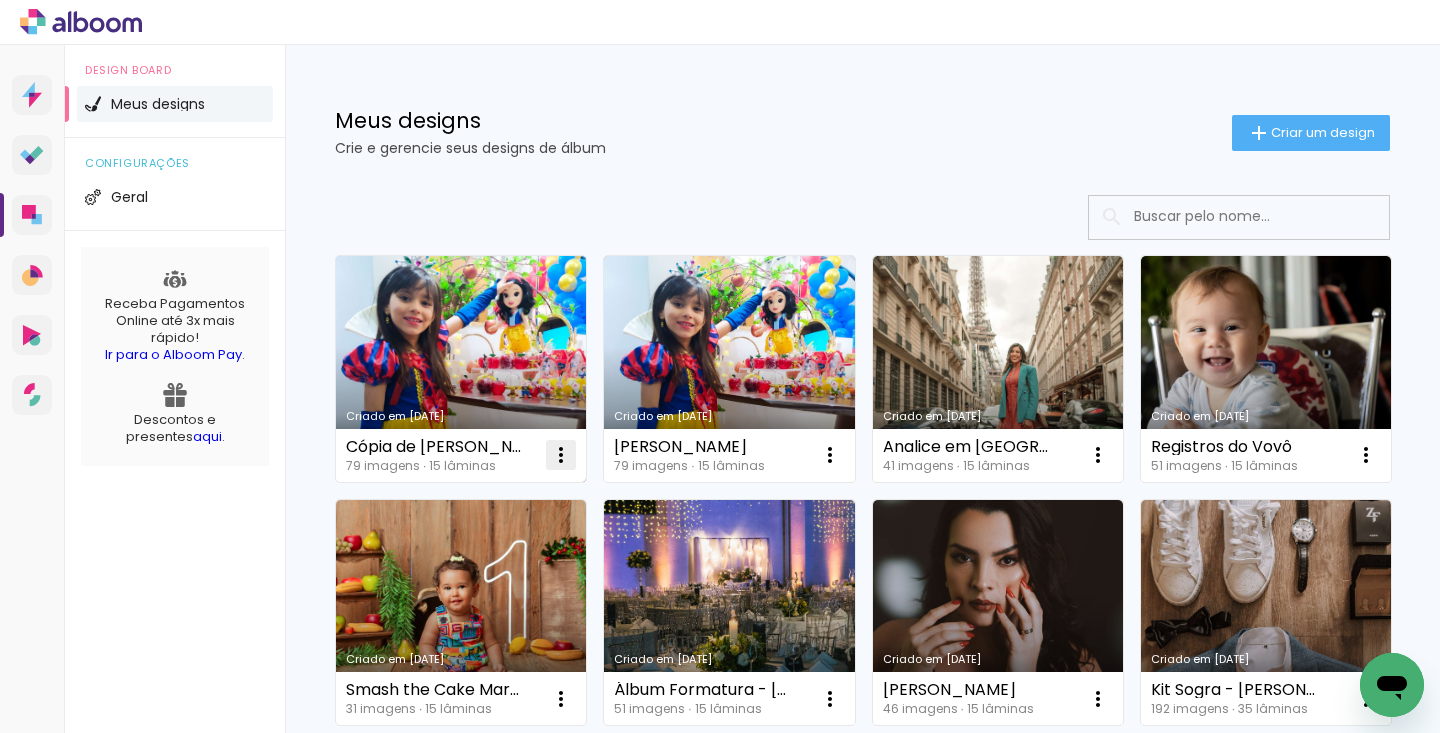 click at bounding box center (561, 455) 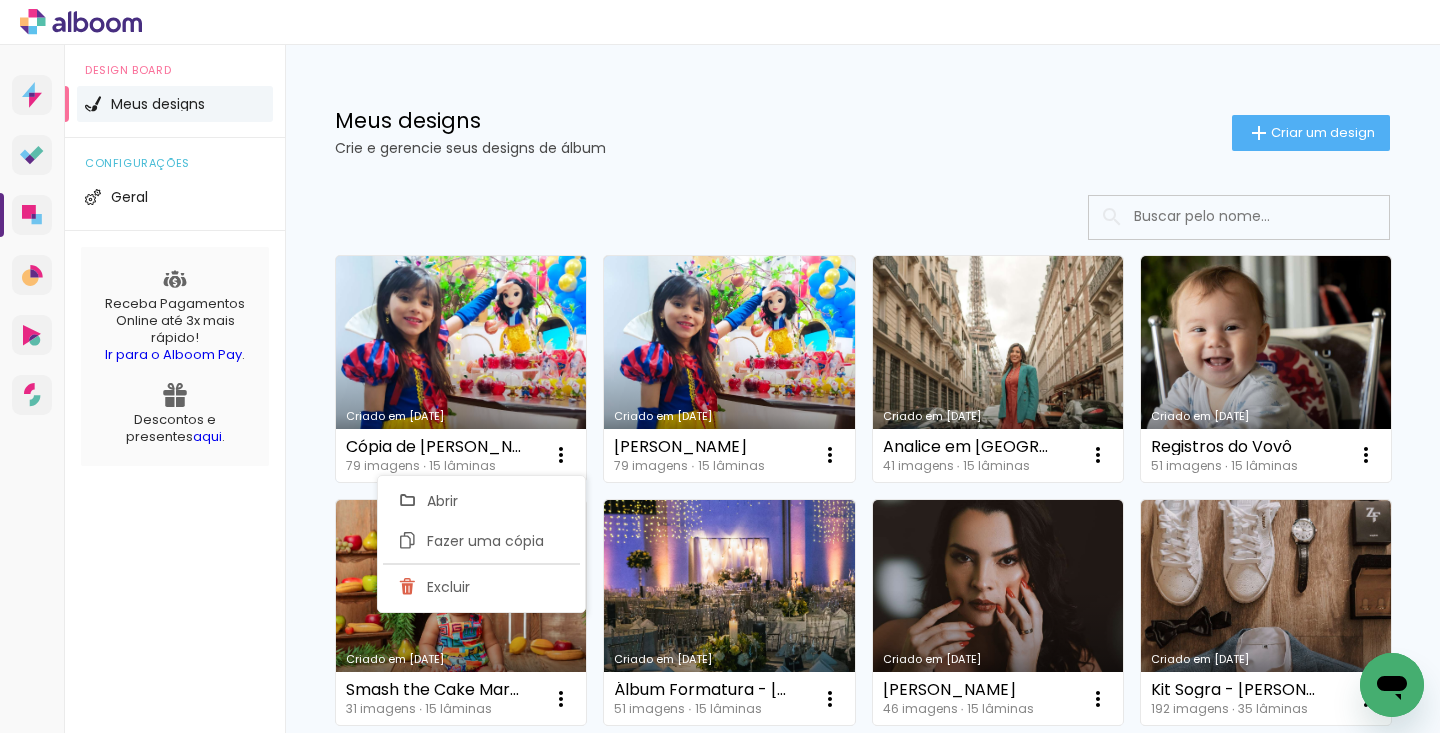 click on "Cópia de [PERSON_NAME]" at bounding box center [433, 447] 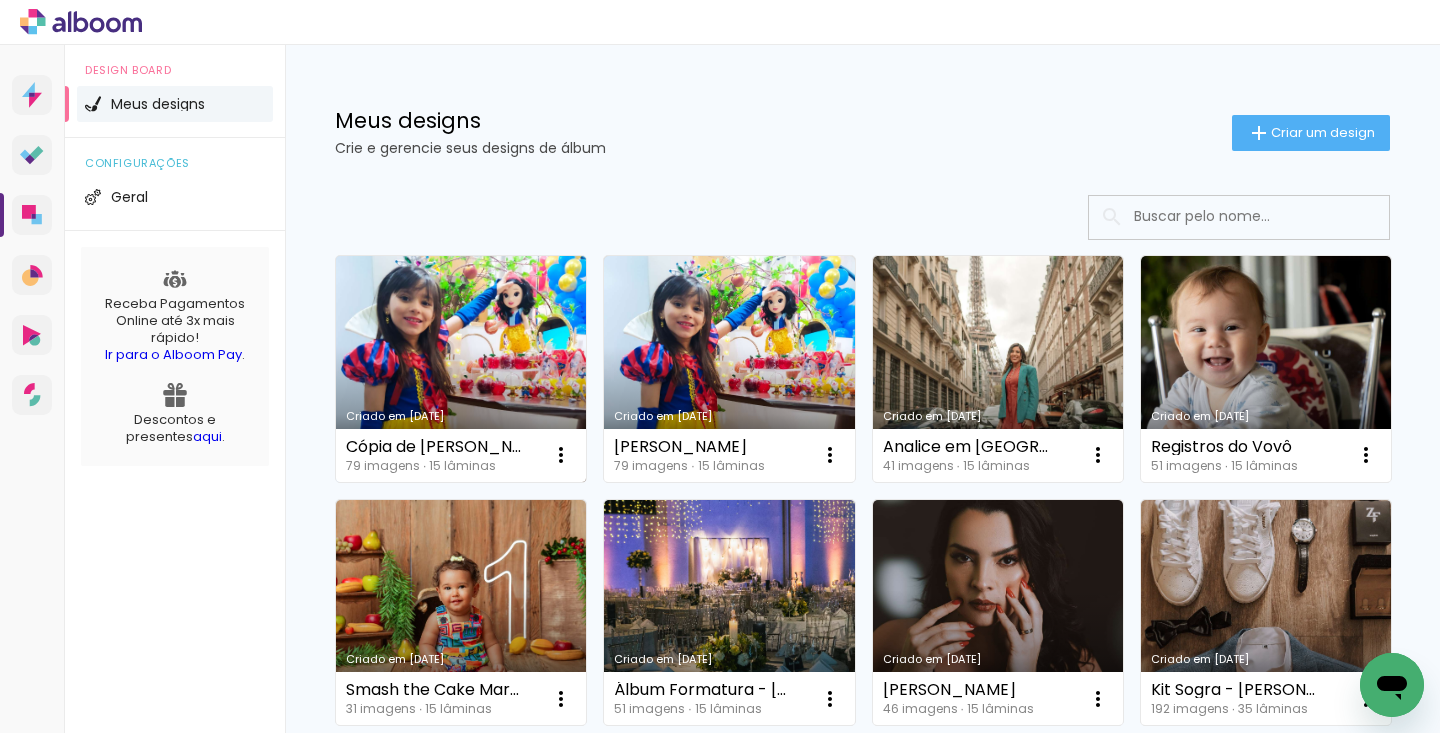 click on "Criado em [DATE]" at bounding box center [461, 369] 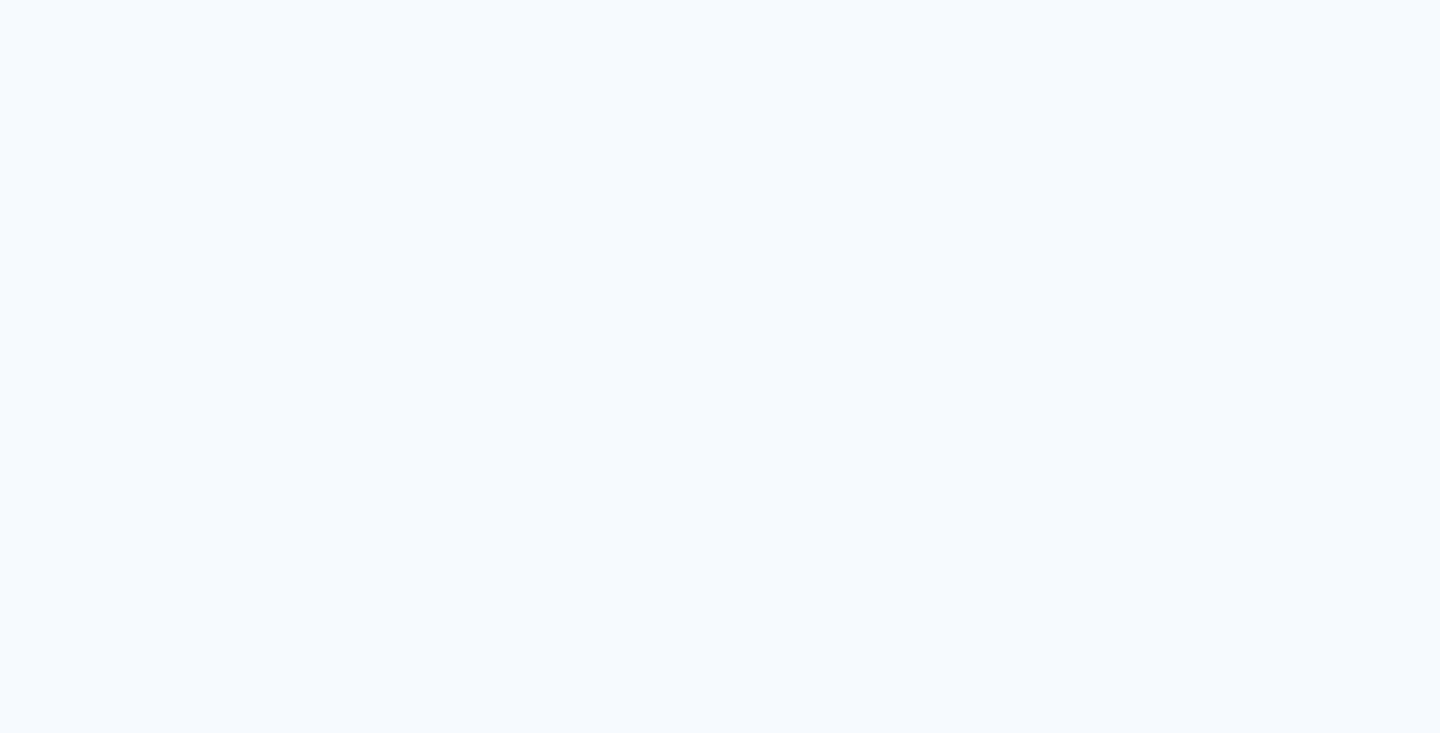scroll, scrollTop: 0, scrollLeft: 0, axis: both 